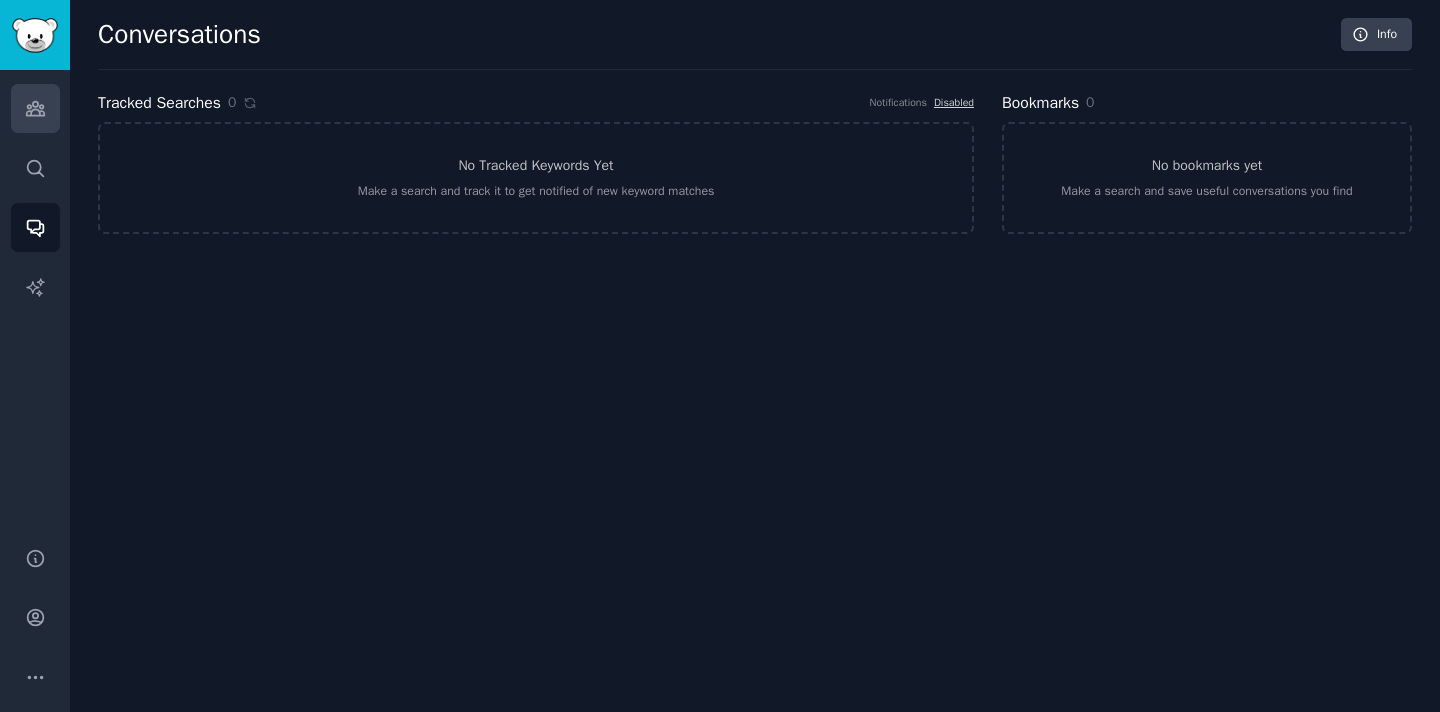 scroll, scrollTop: 0, scrollLeft: 0, axis: both 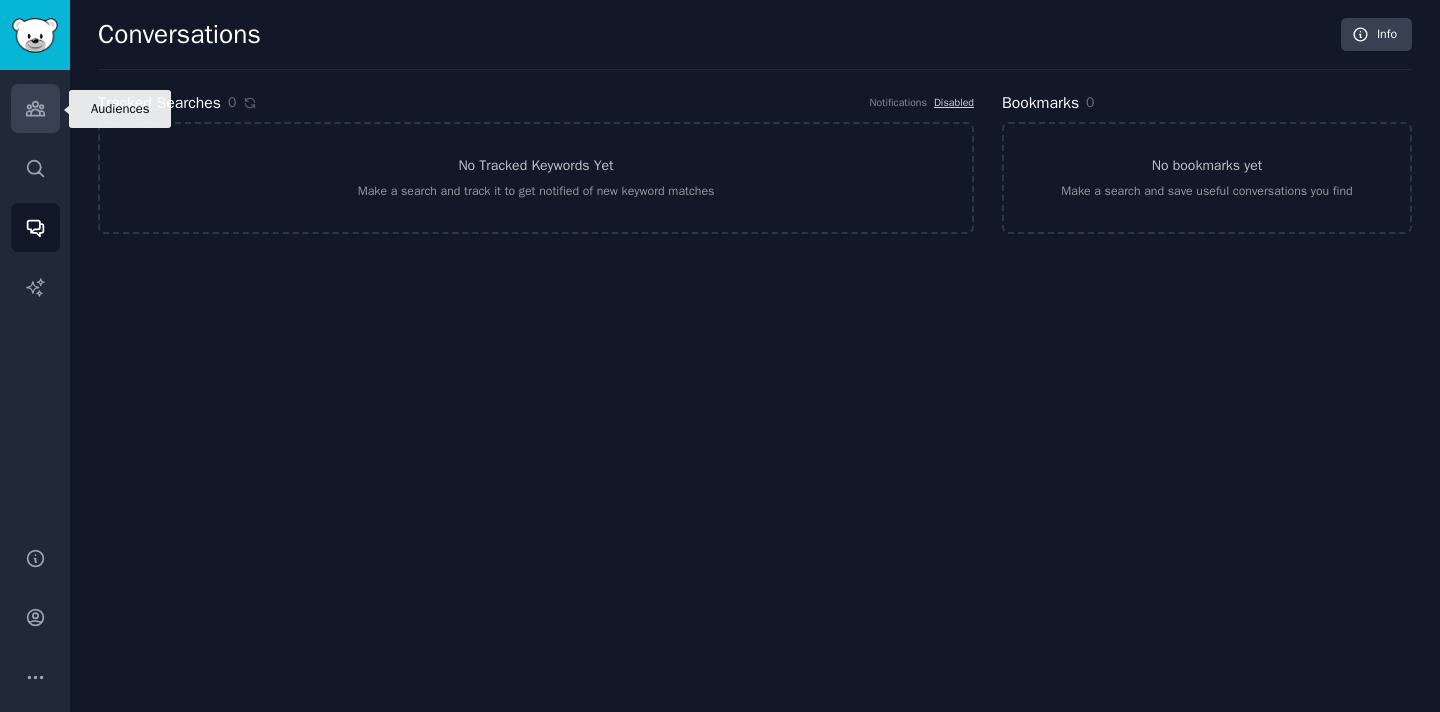 click 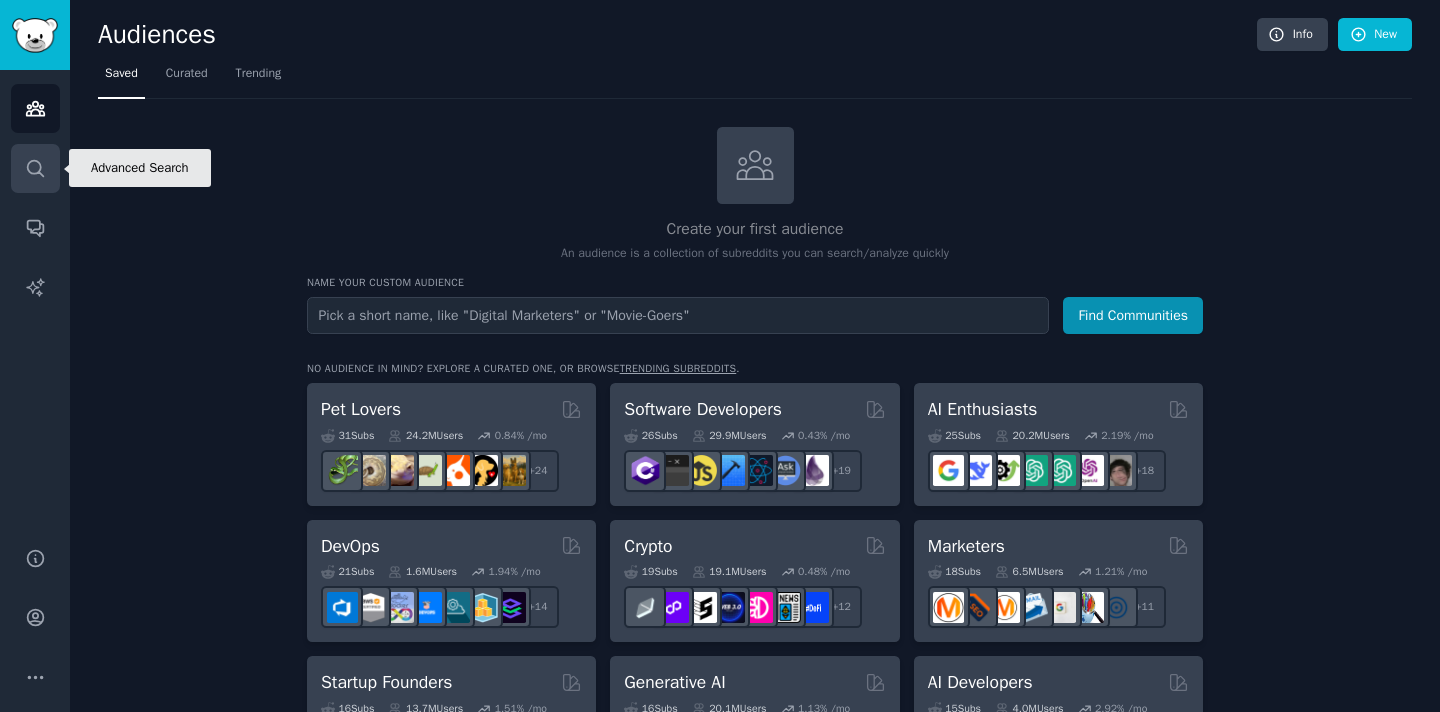 click on "Search" at bounding box center (35, 168) 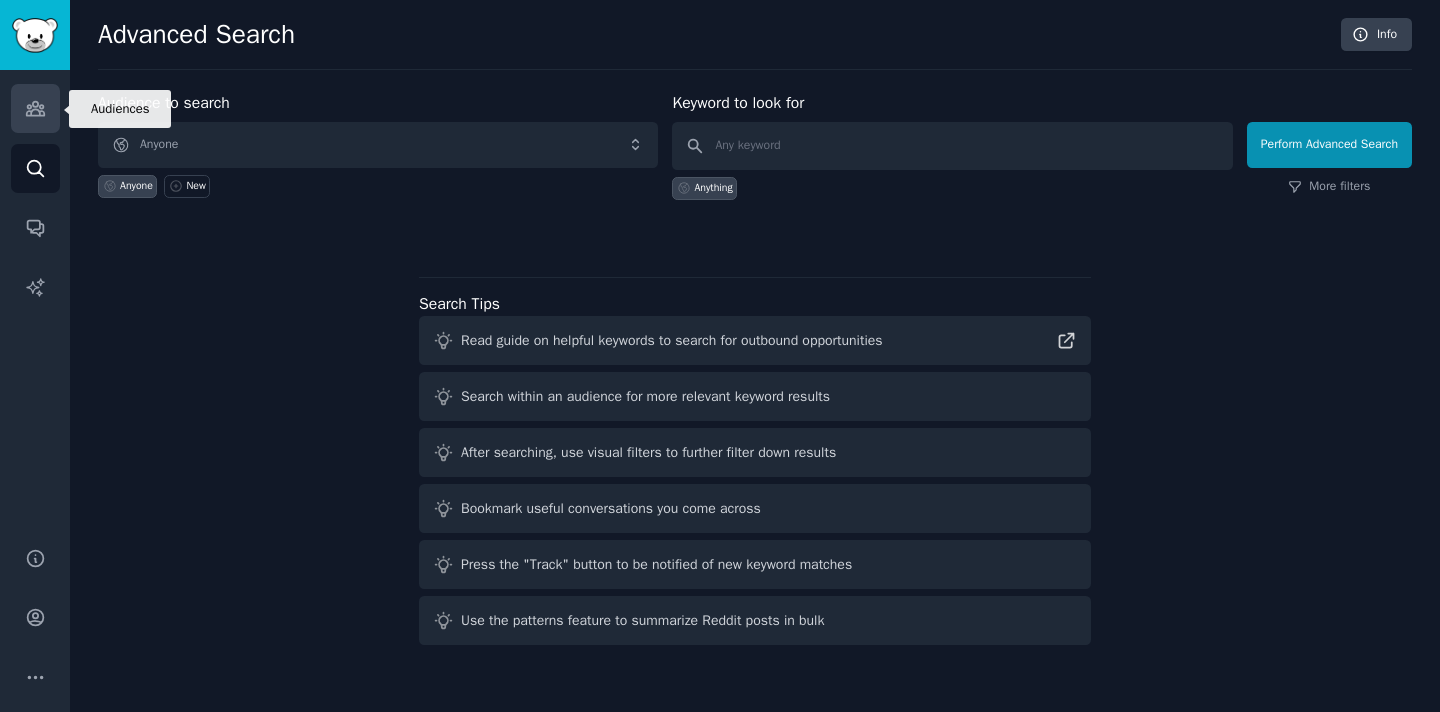 click 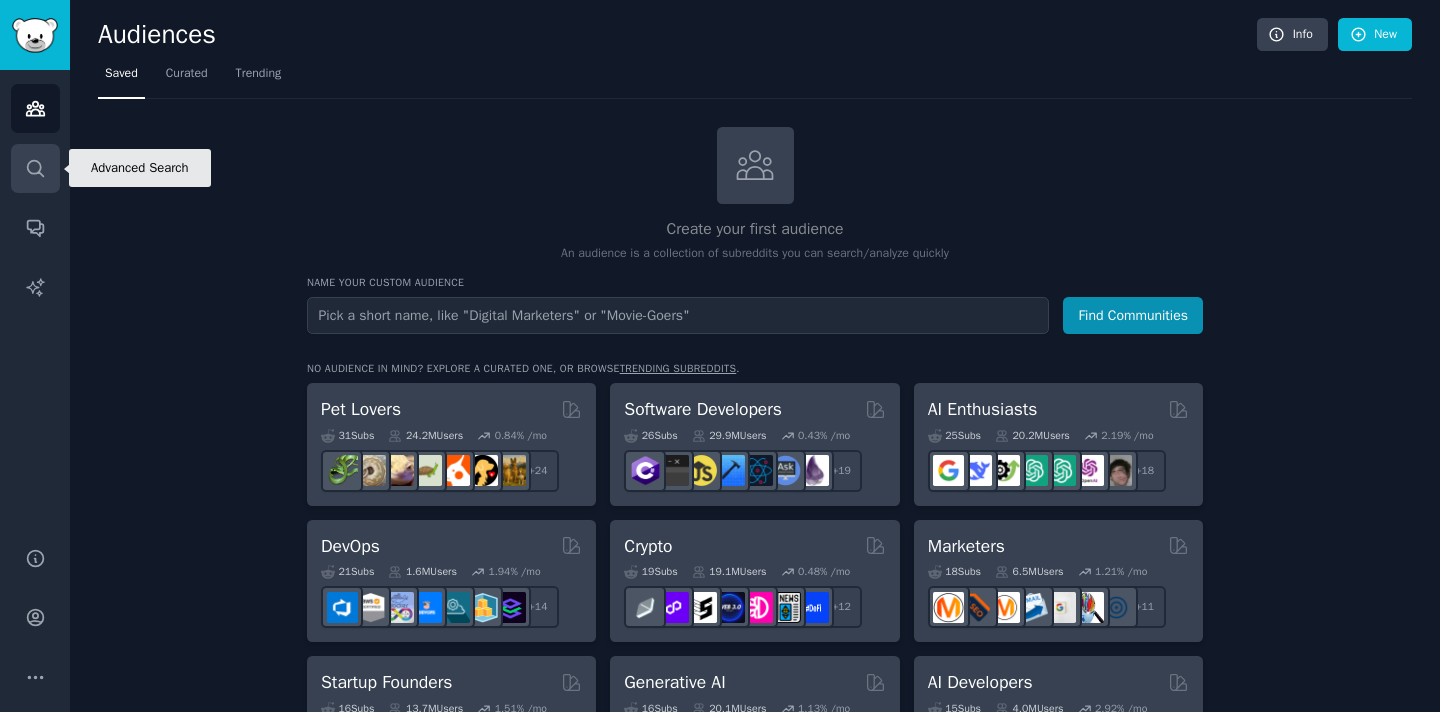 click on "Search" at bounding box center (35, 168) 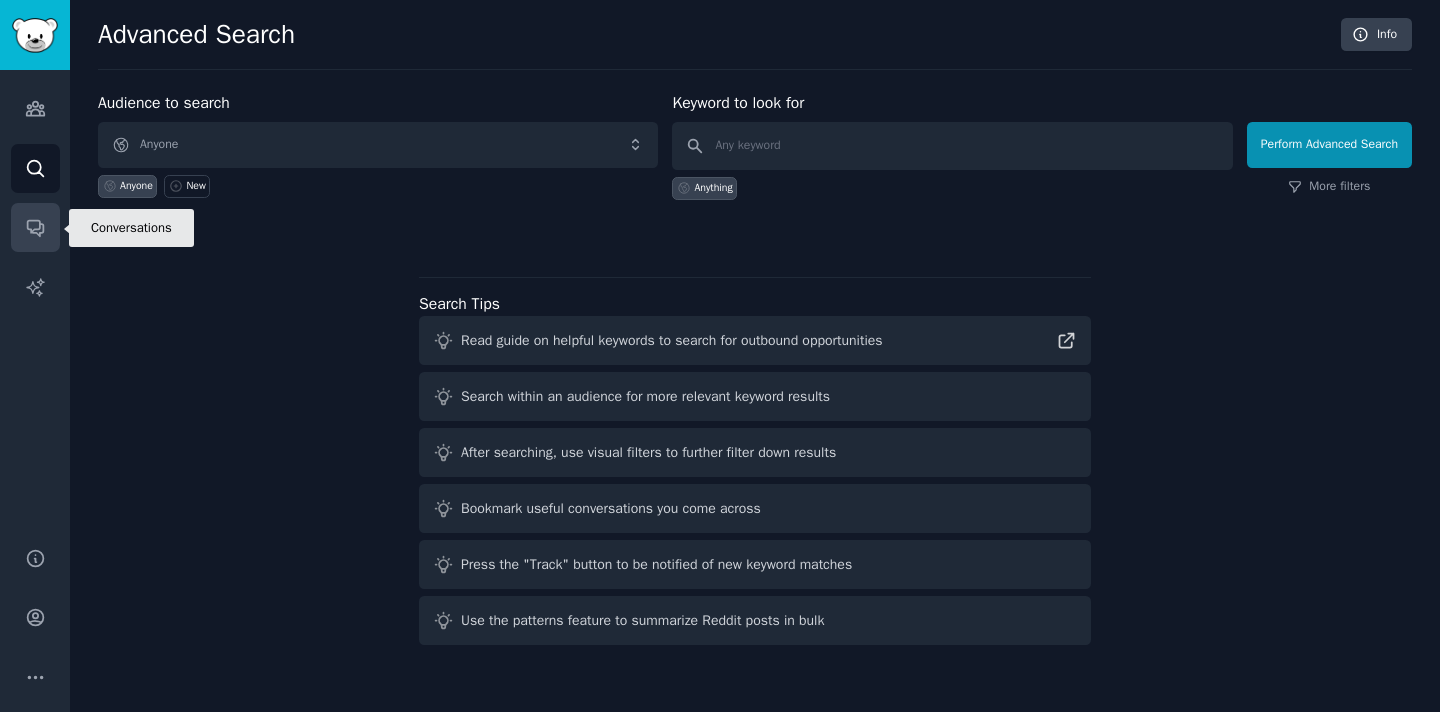 click on "Conversations" at bounding box center (35, 227) 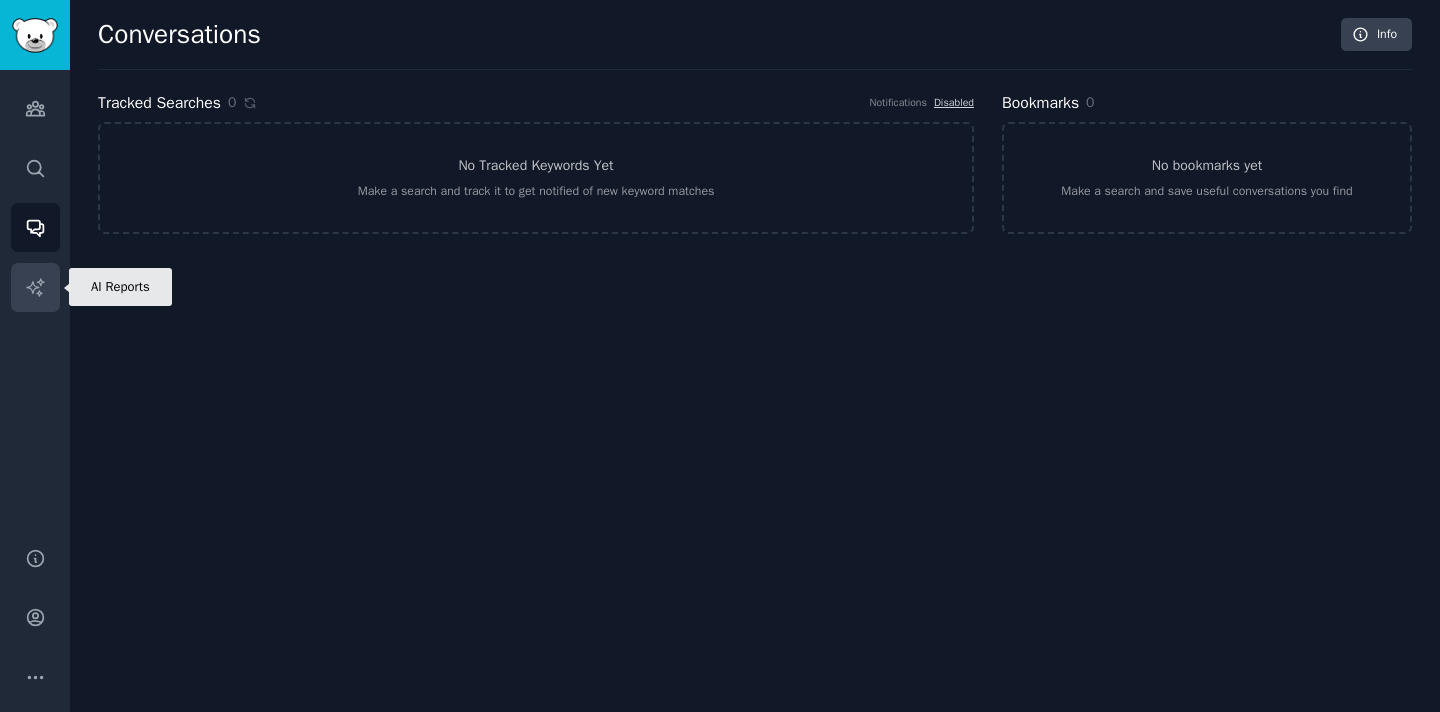 click on "AI Reports" at bounding box center [35, 287] 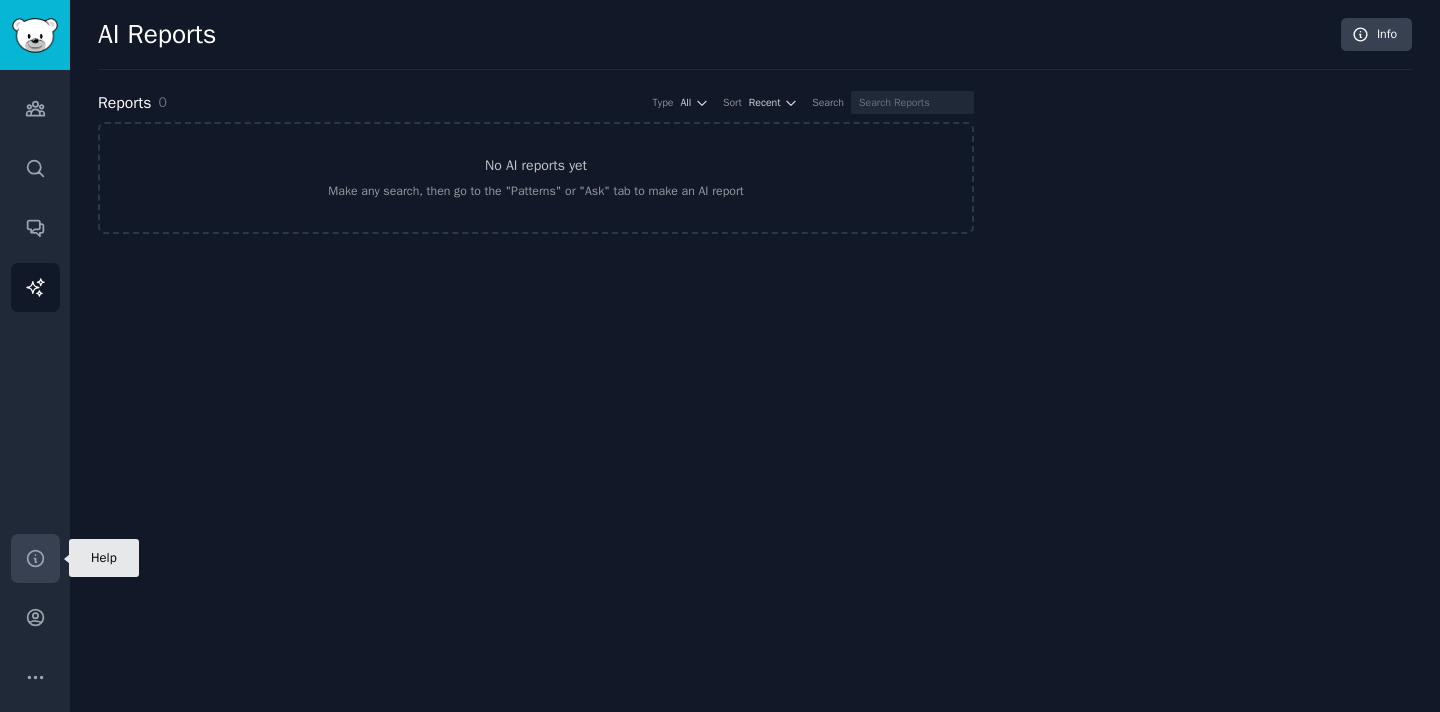 click on "Help" at bounding box center (35, 558) 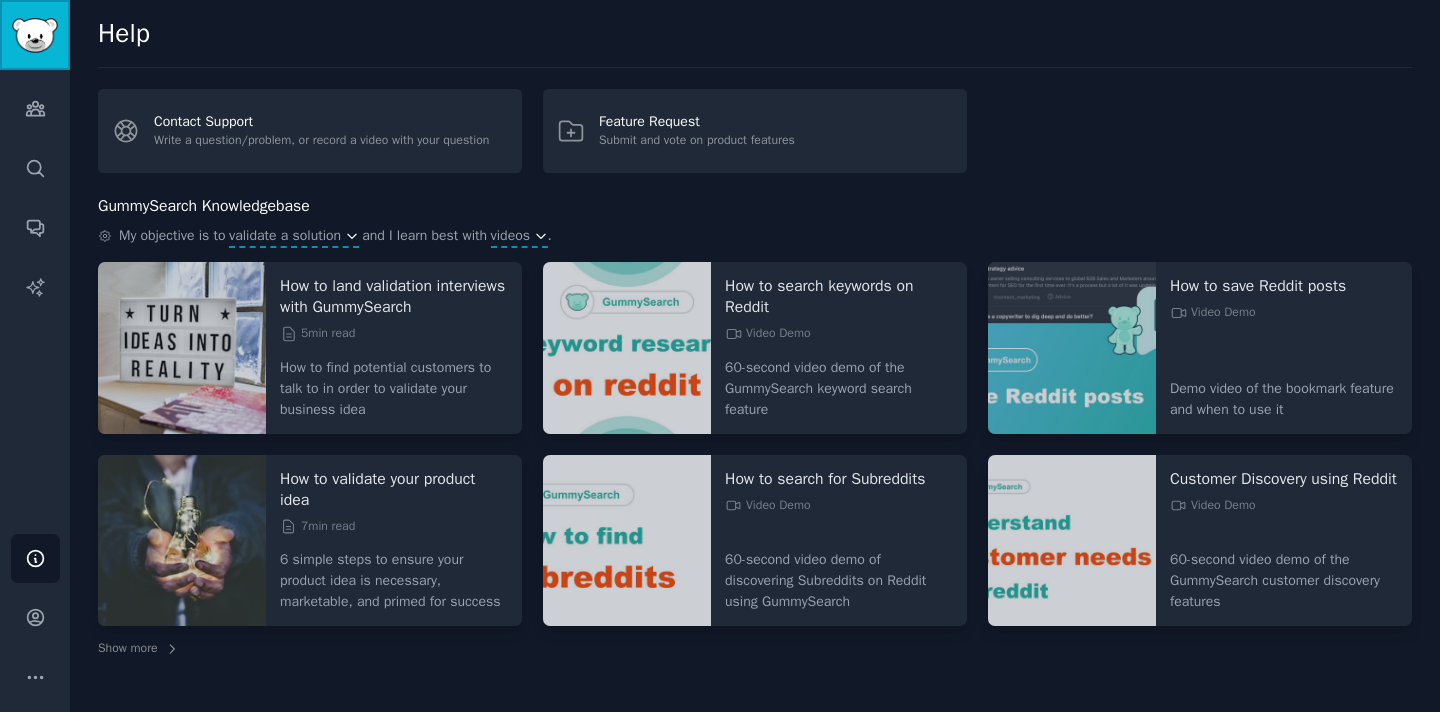 click at bounding box center [35, 35] 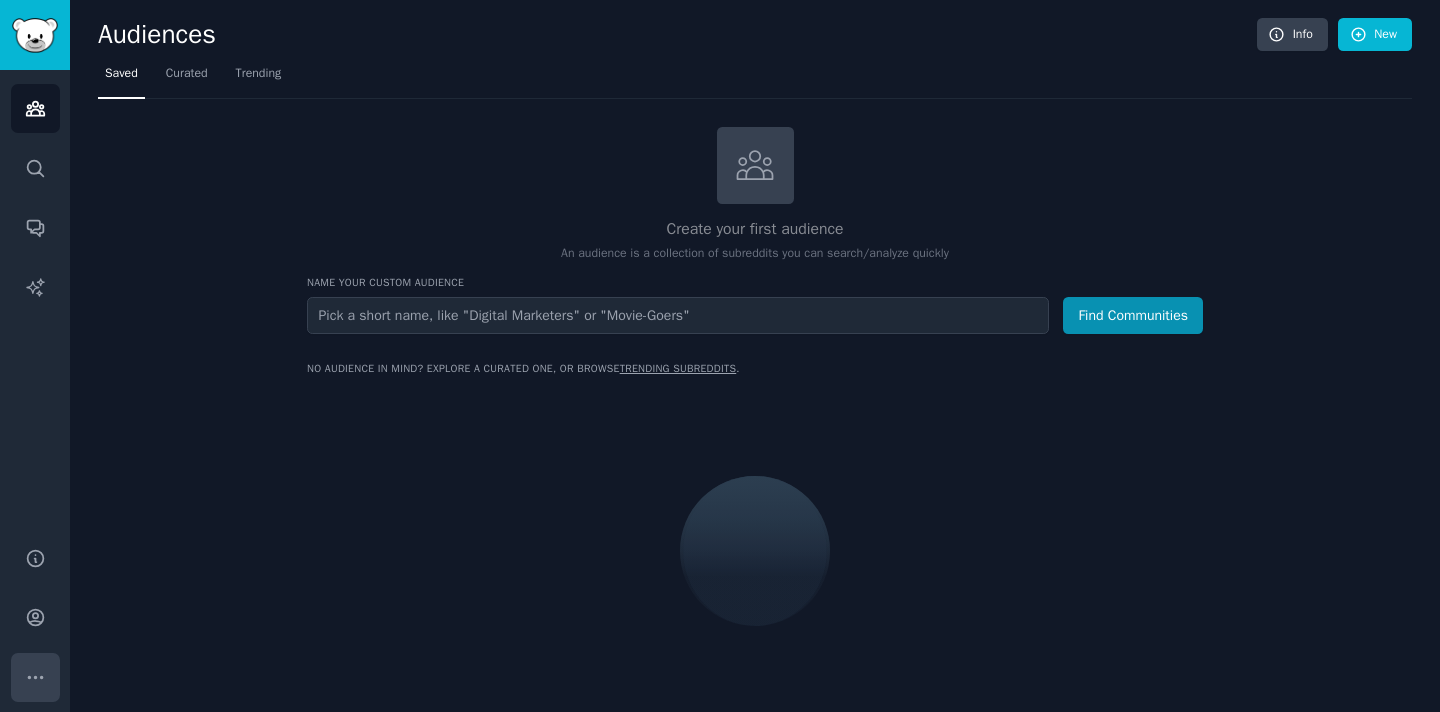 click on "More" at bounding box center [35, 677] 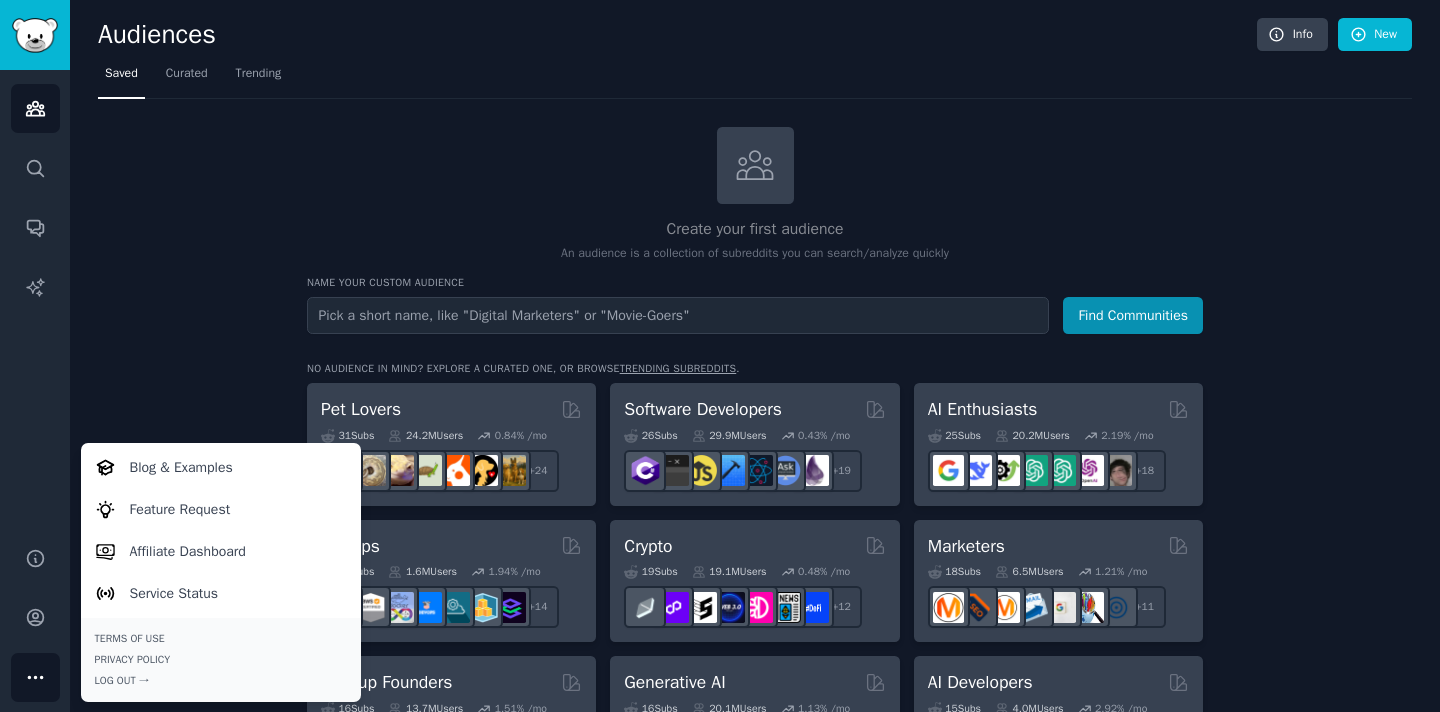 click on "Create your first audience An audience is a collection of subreddits you can search/analyze quickly Name your custom audience Audience Name Find Communities No audience in mind? Explore a curated one, or browse  trending subreddits . Pet Lovers 31  Sub s 24.2M  Users 0.84 % /mo + 24 Software Developers 26  Sub s 29.9M  Users 0.43 % /mo + 19 AI Enthusiasts 25  Sub s 20.2M  Users 2.19 % /mo + 18 DevOps 21  Sub s 1.6M  Users 1.94 % /mo + 14 Crypto 19  Sub s 19.1M  Users 0.48 % /mo + 12 Marketers 18  Sub s 6.5M  Users 1.21 % /mo + 11 Startup Founders 16  Sub s 13.7M  Users 1.51 % /mo + 9 Generative AI 16  Sub s 20.1M  Users 1.13 % /mo + 9 AI Developers 15  Sub s 4.0M  Users 2.92 % /mo + 8 Stock Investors 15  Sub s 28.5M  Users 0.68 % /mo + 8 Video Editors 15  Sub s 2.4M  Users 2.00 % /mo + 8 Designers 13  Sub s 9.8M  Users 0.21 % /mo + 6 Data Scientists 13  Sub s 7.6M  Users 0.60 % /mo + 6 Fitness Enthusiasts 12  Sub s 31.1M  Users 0.15 % /mo + 5 Gardeners 11  Sub s 13.6M  Users 1.08 % /mo + 4 Photographers 11 s" at bounding box center (755, 1190) 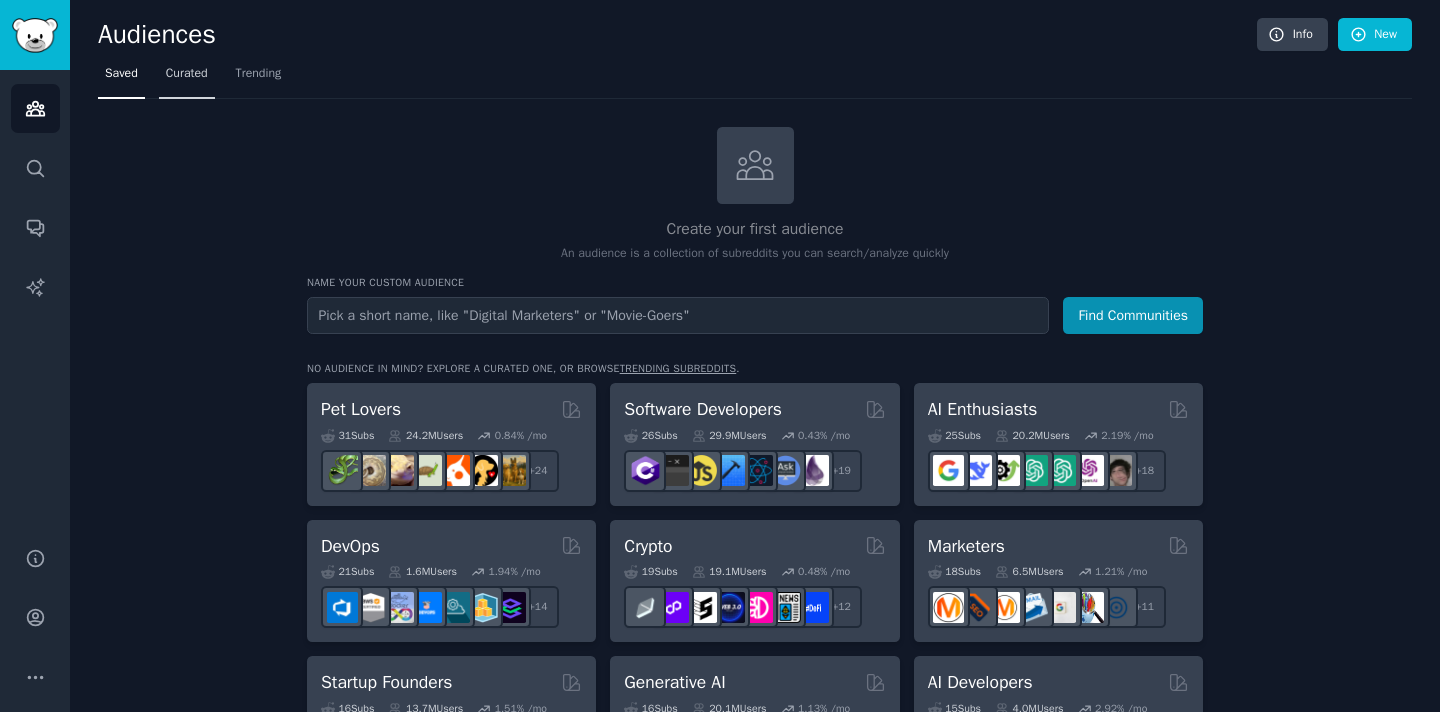 click on "Curated" at bounding box center [187, 78] 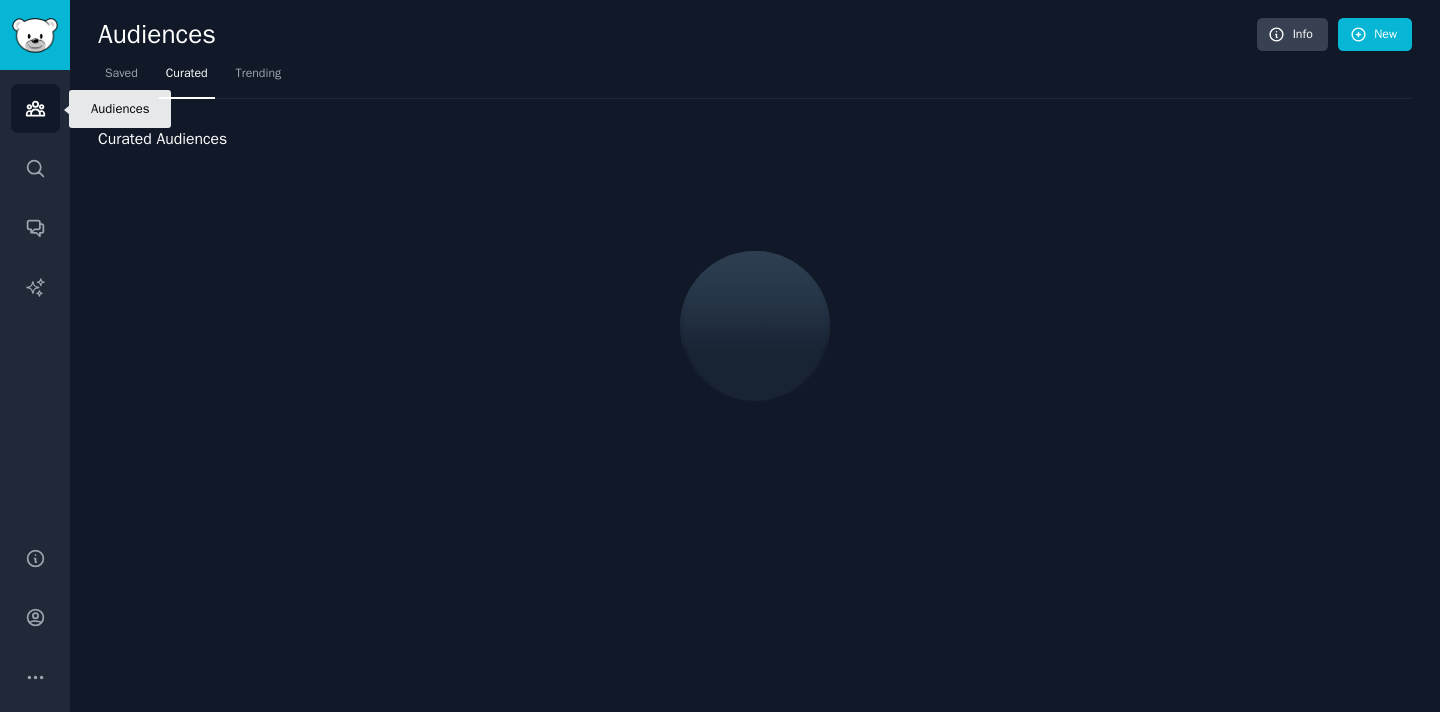 click 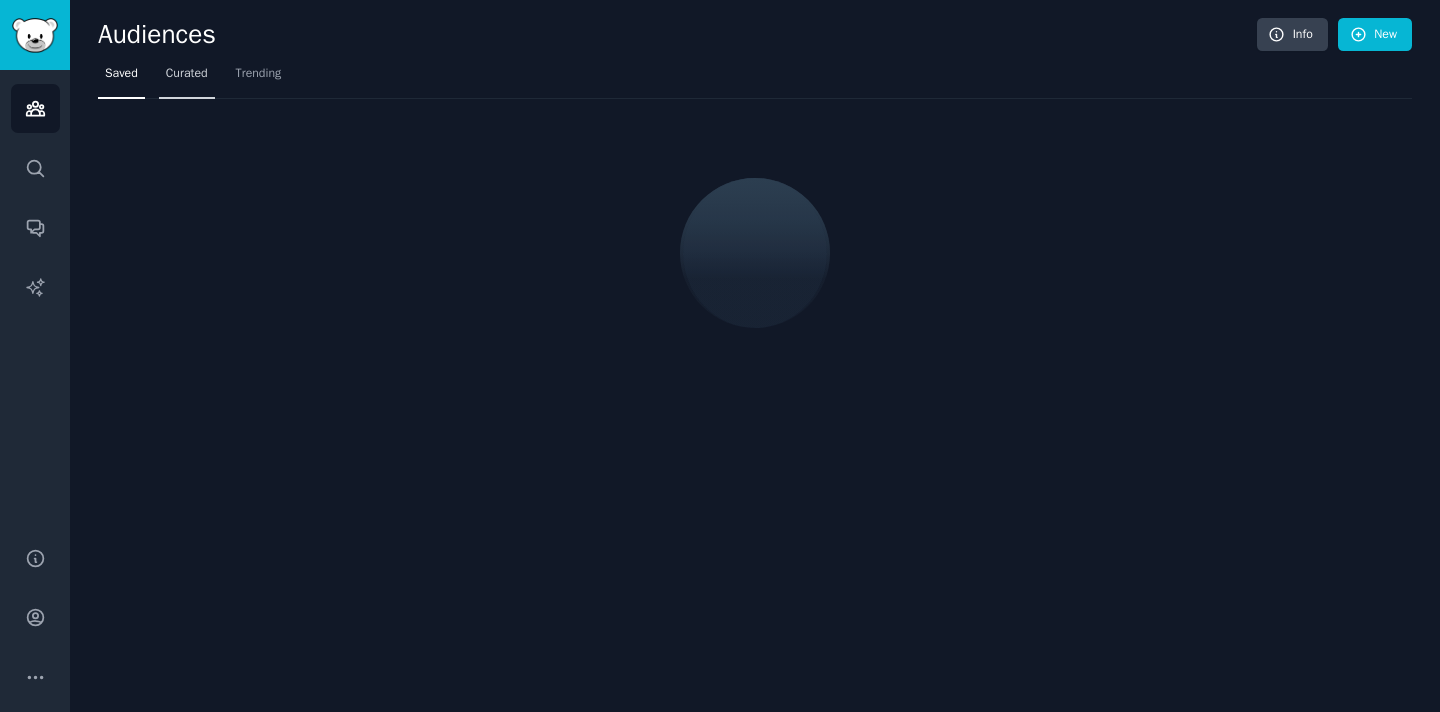 click on "Curated" at bounding box center (187, 74) 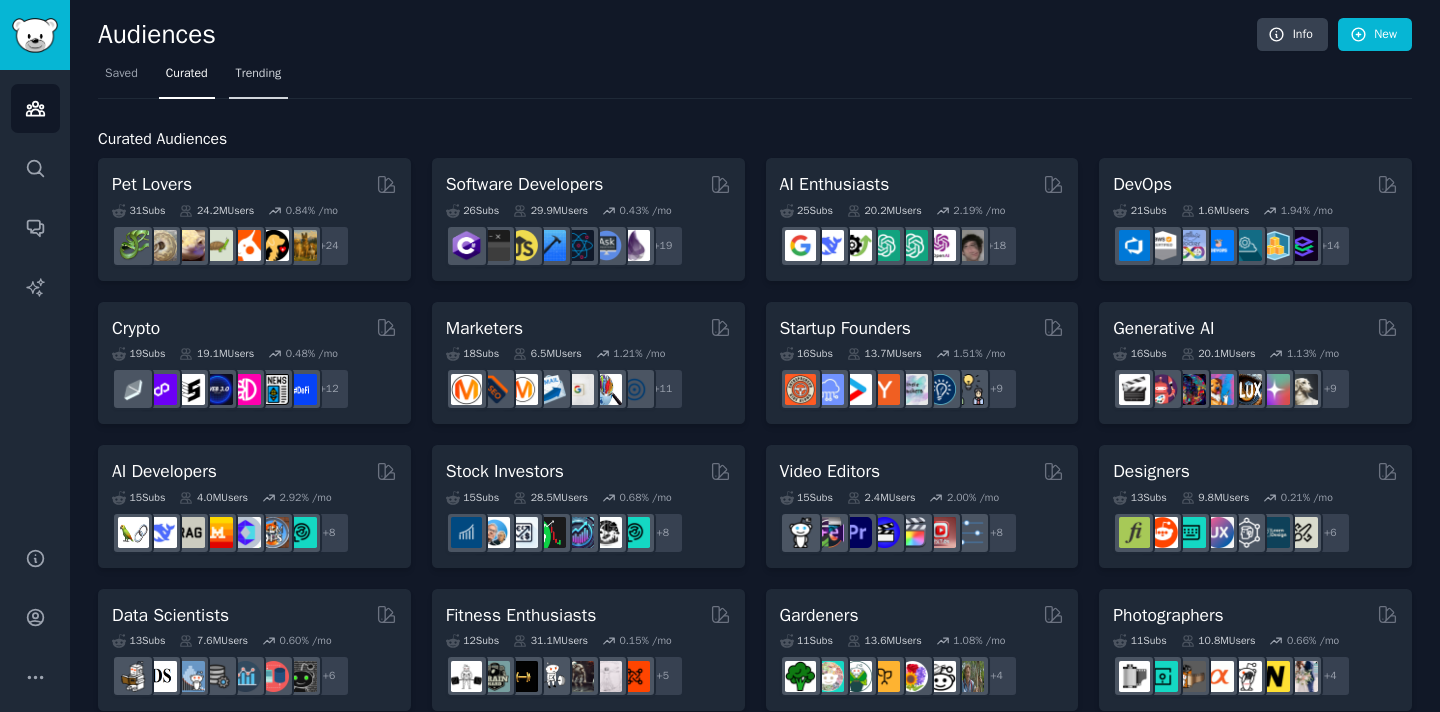click on "Trending" at bounding box center [259, 74] 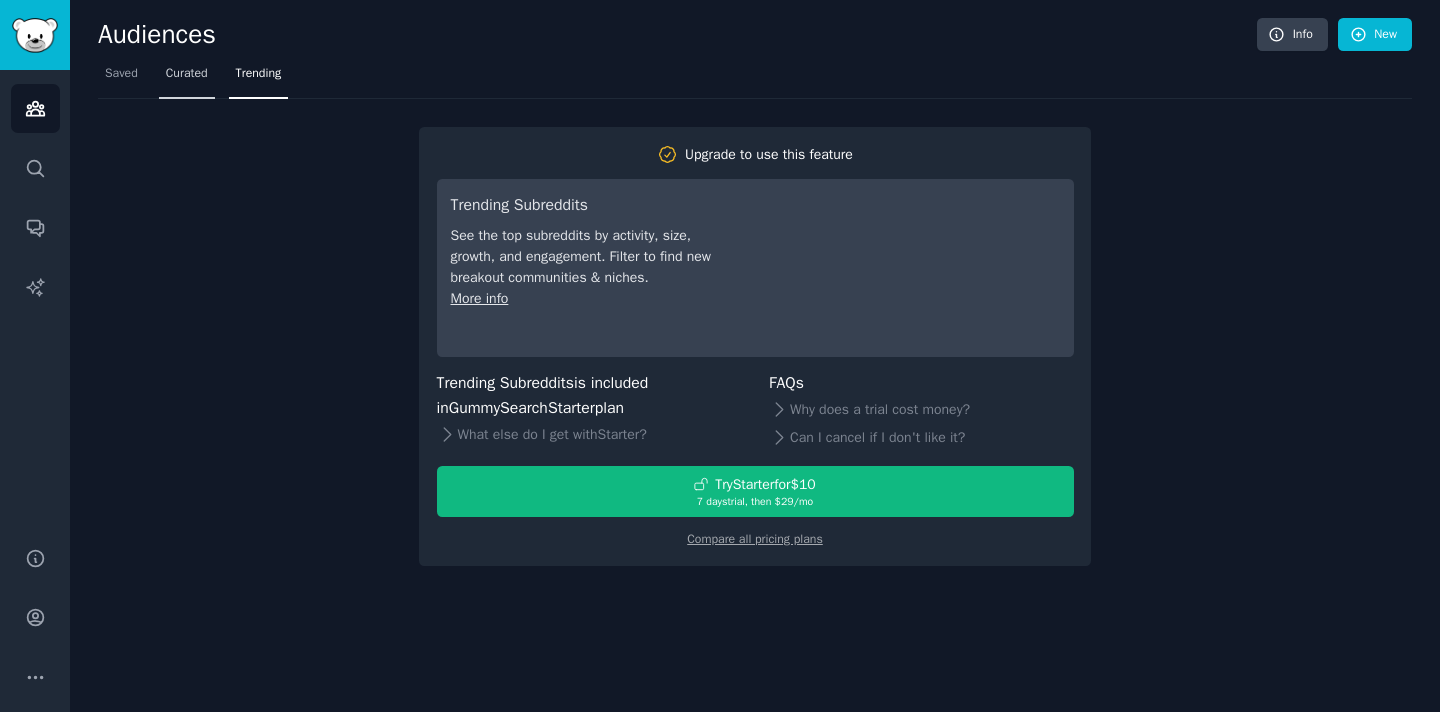 click on "Curated" at bounding box center [187, 74] 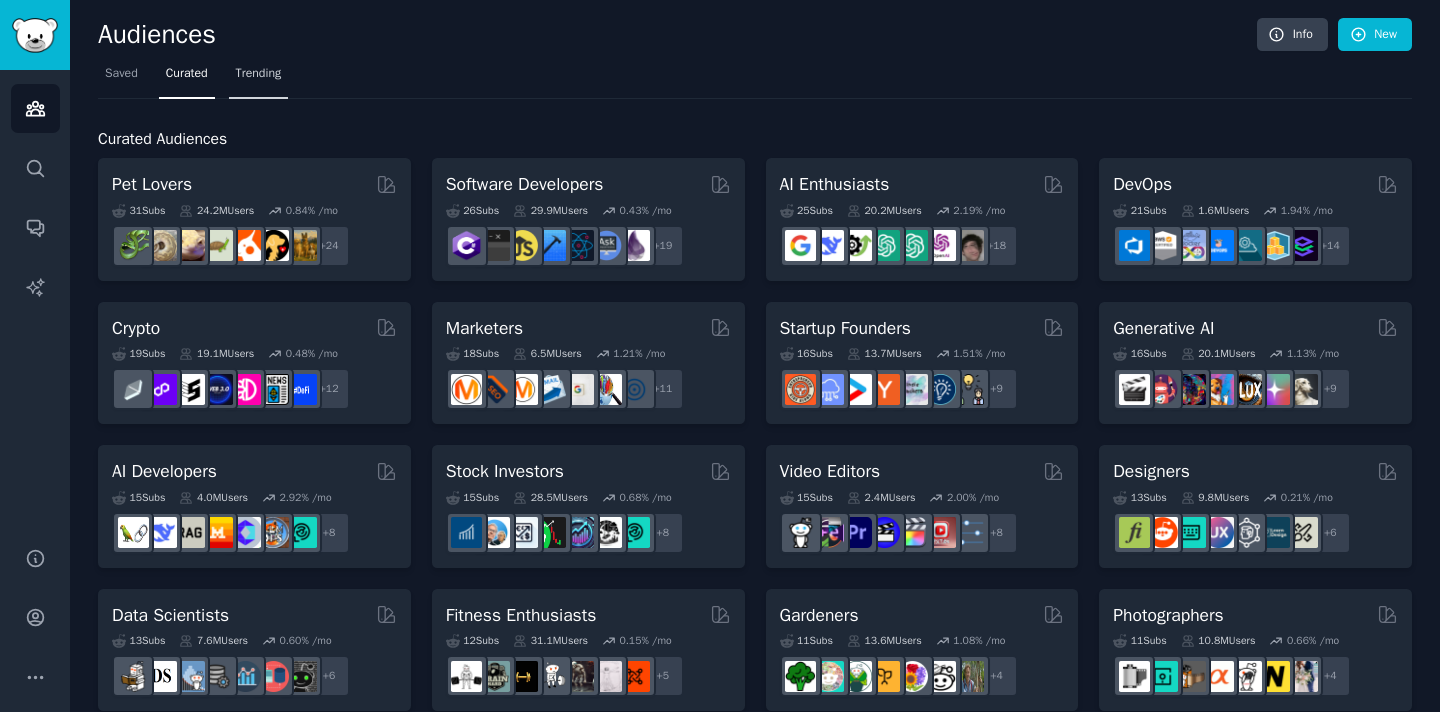 click on "Trending" at bounding box center (259, 74) 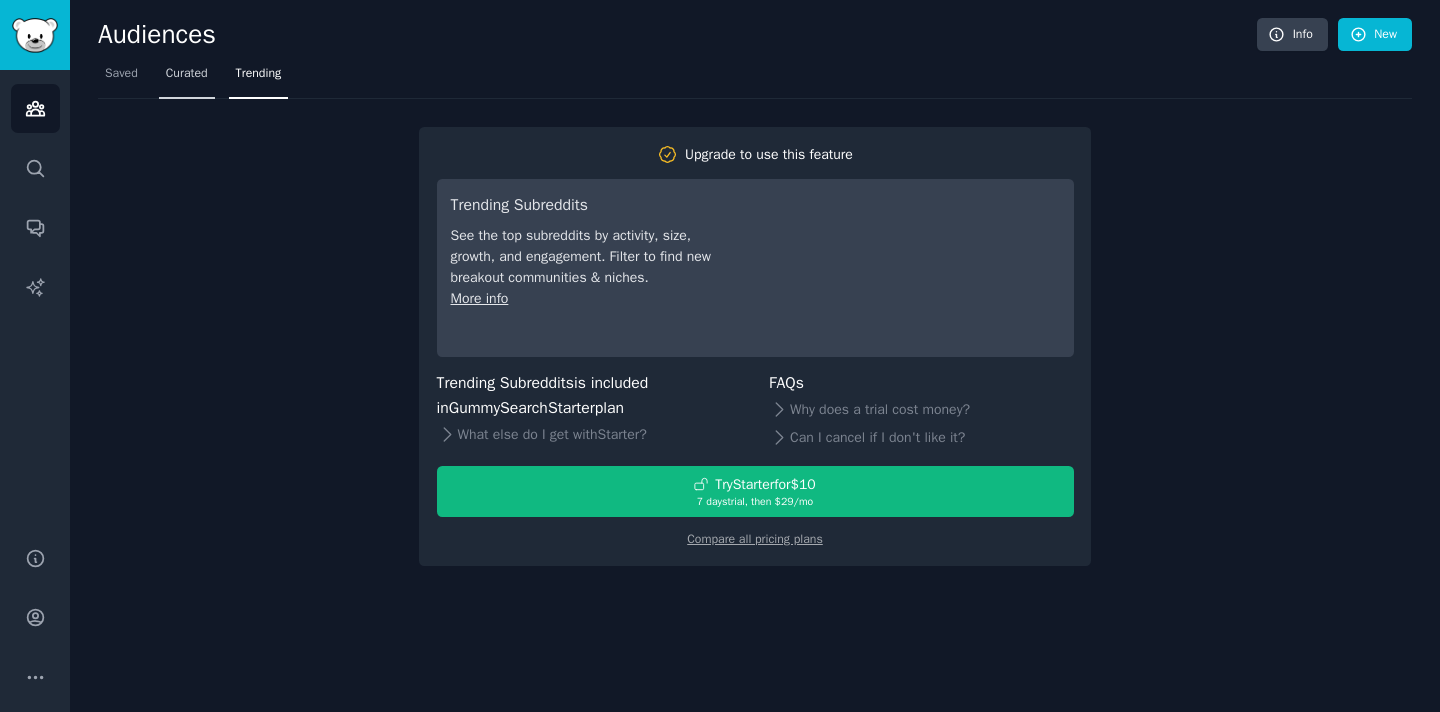 click on "Curated" at bounding box center [187, 74] 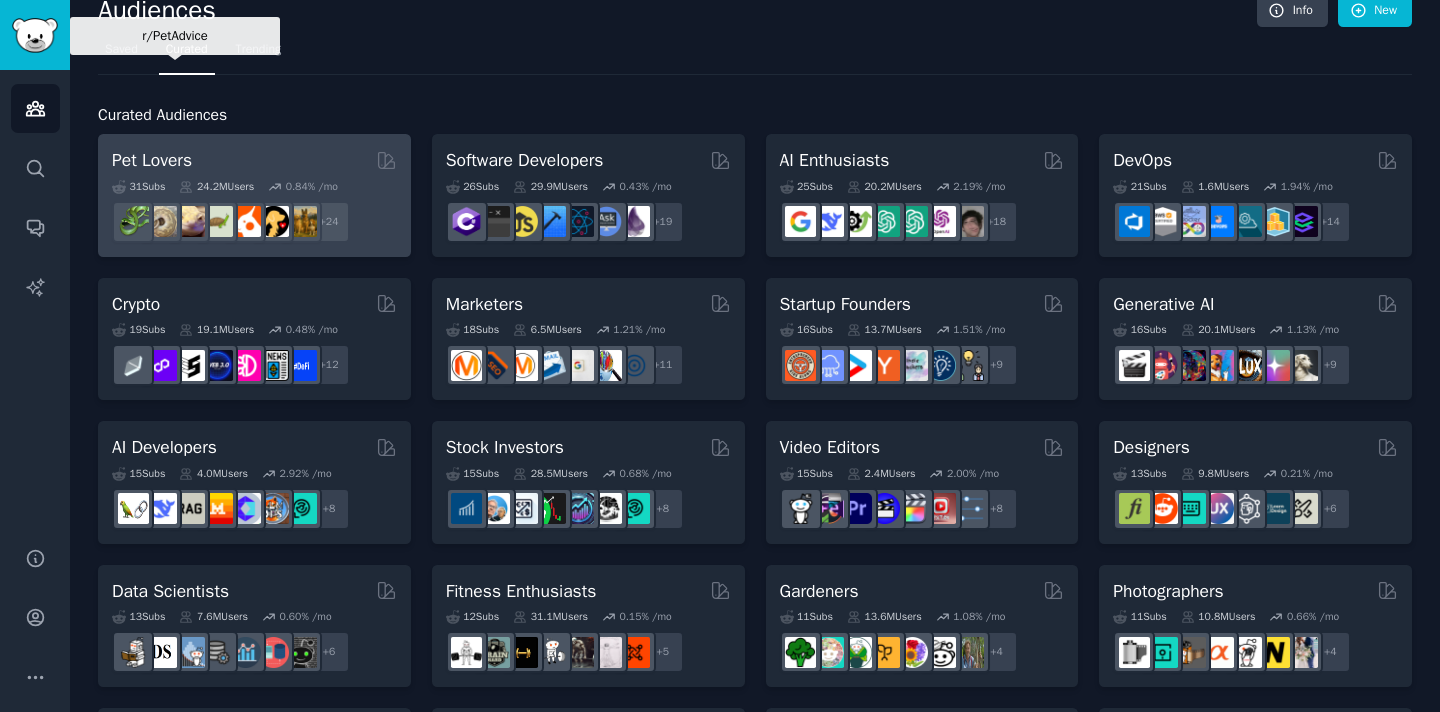 scroll, scrollTop: 0, scrollLeft: 0, axis: both 